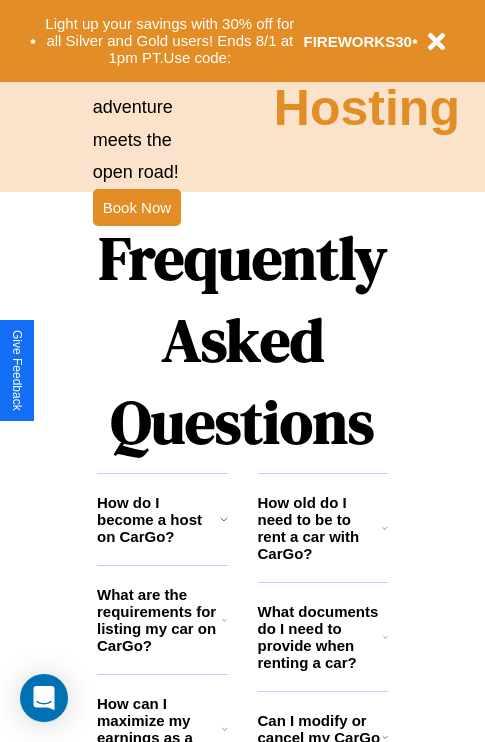 scroll, scrollTop: 2423, scrollLeft: 0, axis: vertical 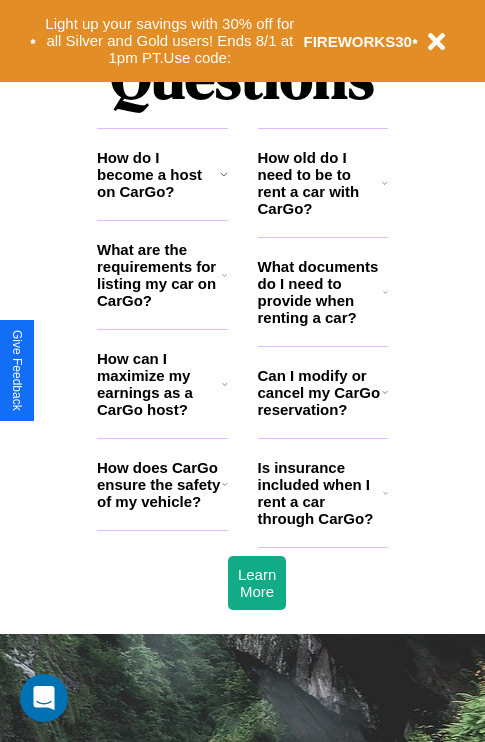 click 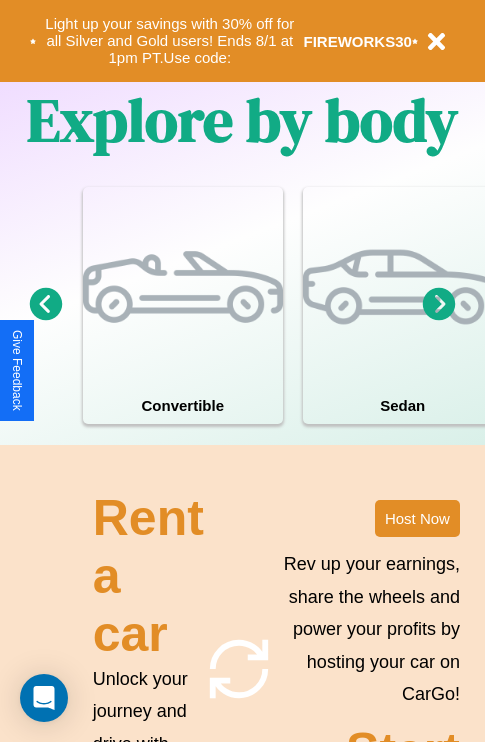 scroll, scrollTop: 1285, scrollLeft: 0, axis: vertical 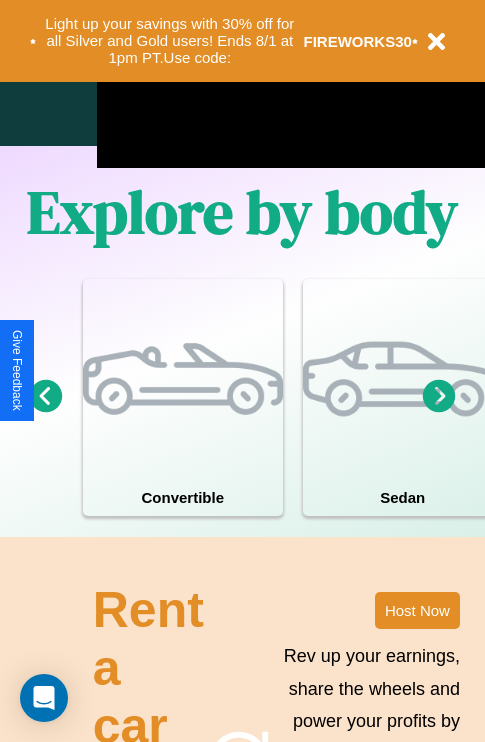 click 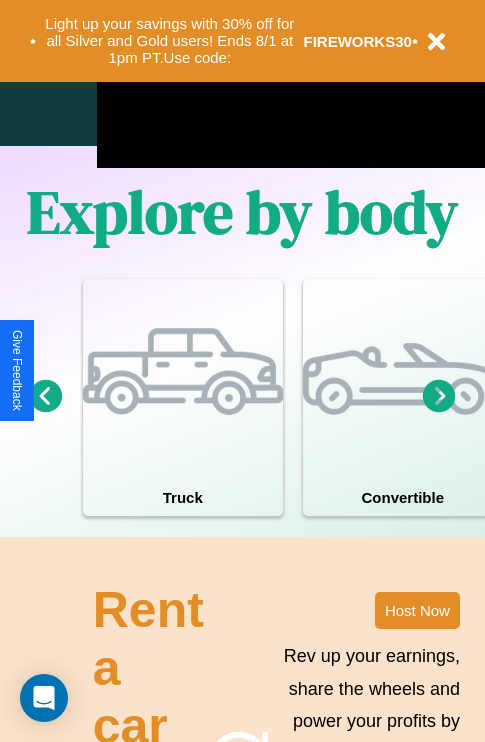 click 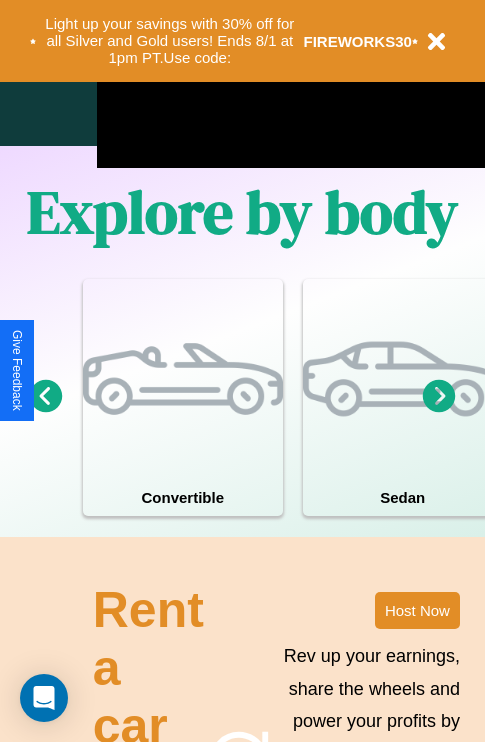 click 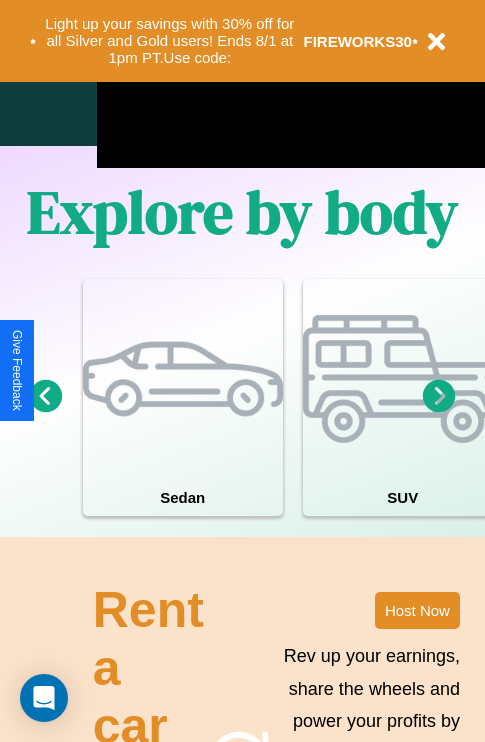 click 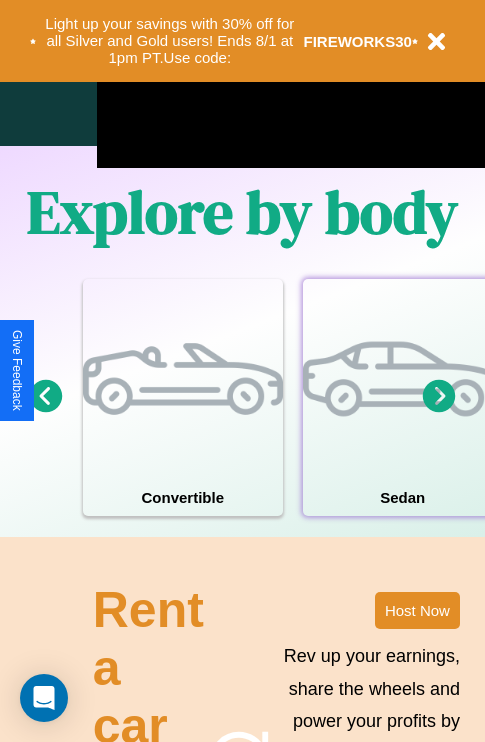click at bounding box center [403, 379] 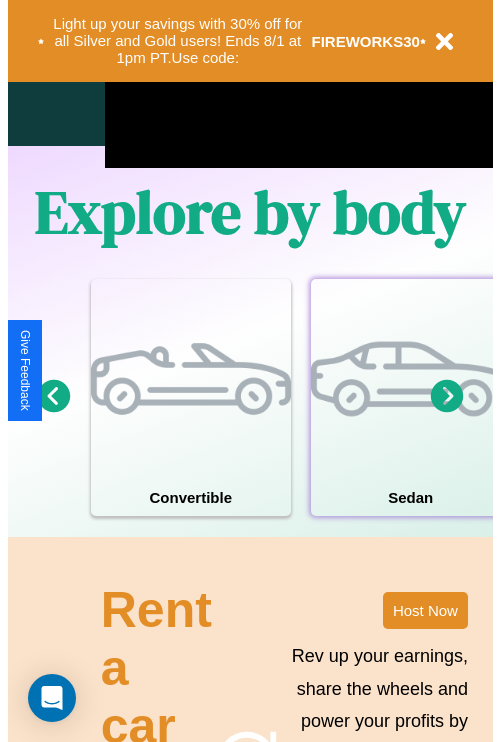 scroll, scrollTop: 0, scrollLeft: 0, axis: both 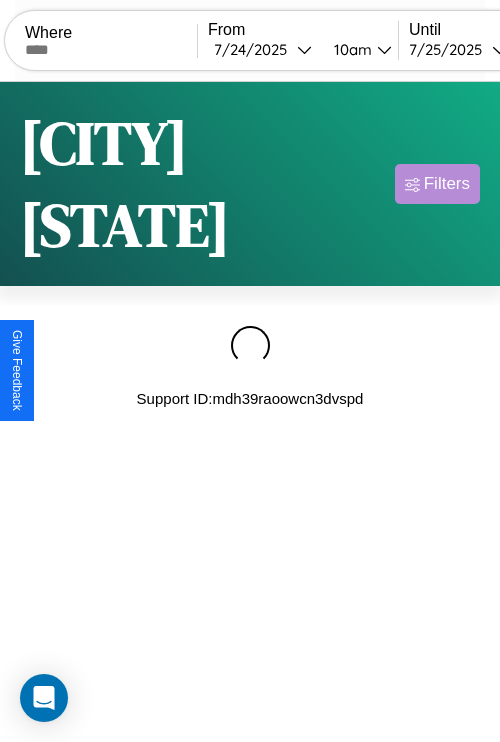 click on "Filters" at bounding box center [447, 184] 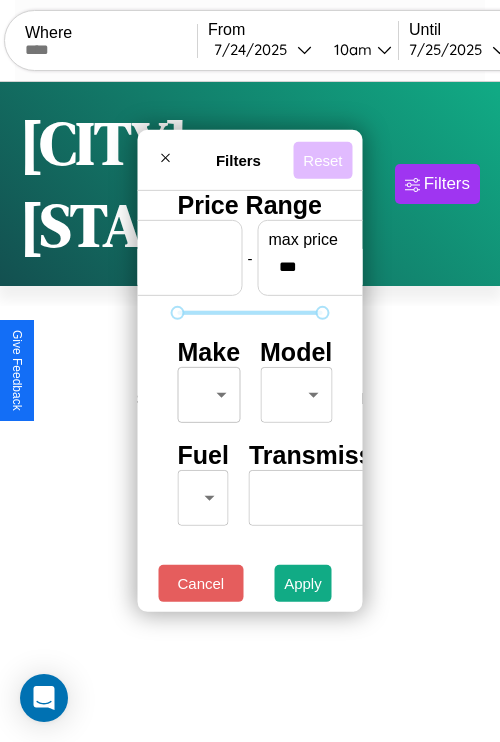 click on "Reset" at bounding box center [322, 159] 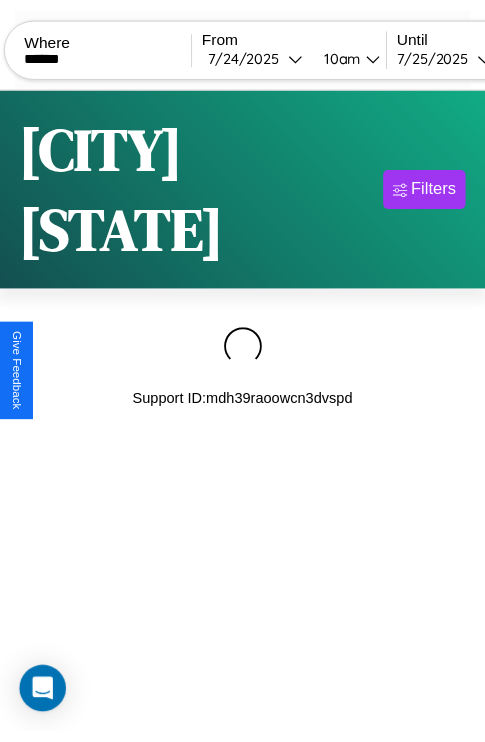 scroll, scrollTop: 0, scrollLeft: 175, axis: horizontal 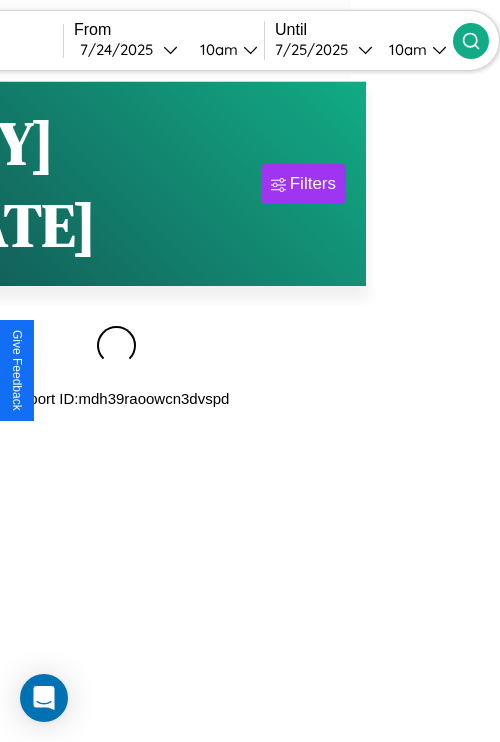 type on "******" 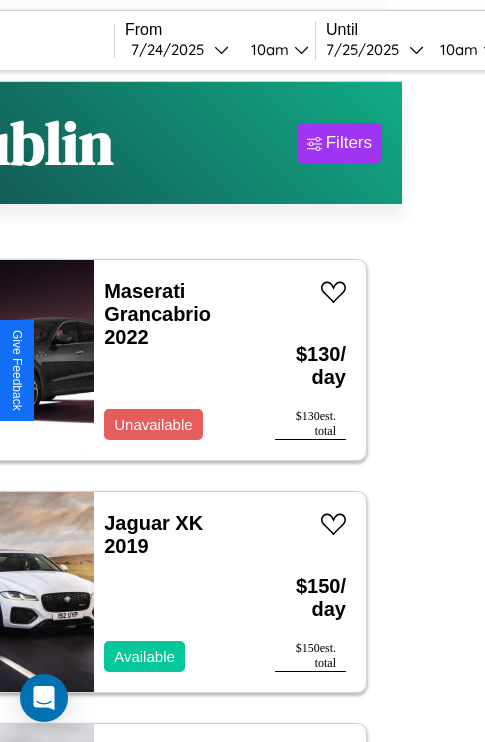 scroll, scrollTop: 0, scrollLeft: 35, axis: horizontal 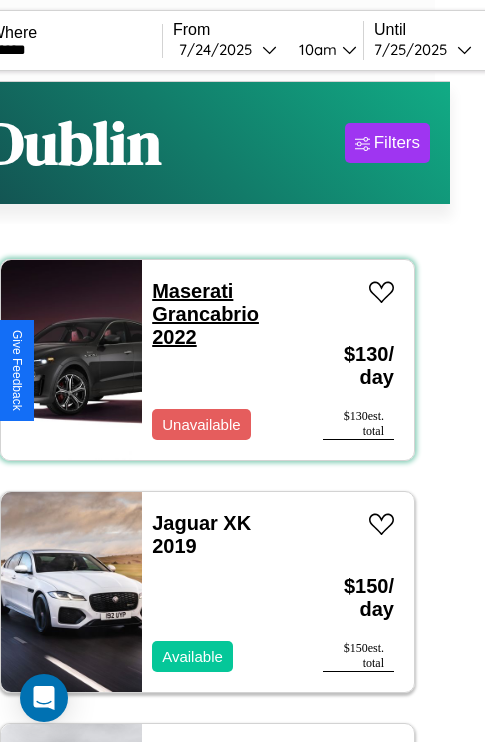 click on "Maserati   Grancabrio   2022" at bounding box center (205, 314) 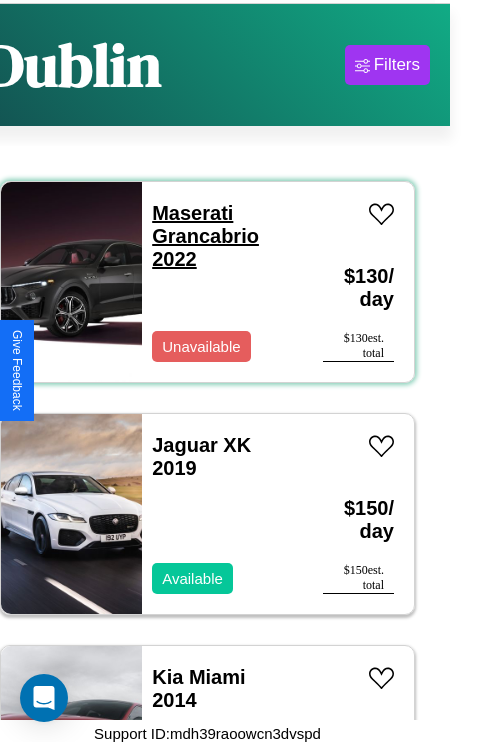 scroll, scrollTop: 69, scrollLeft: 0, axis: vertical 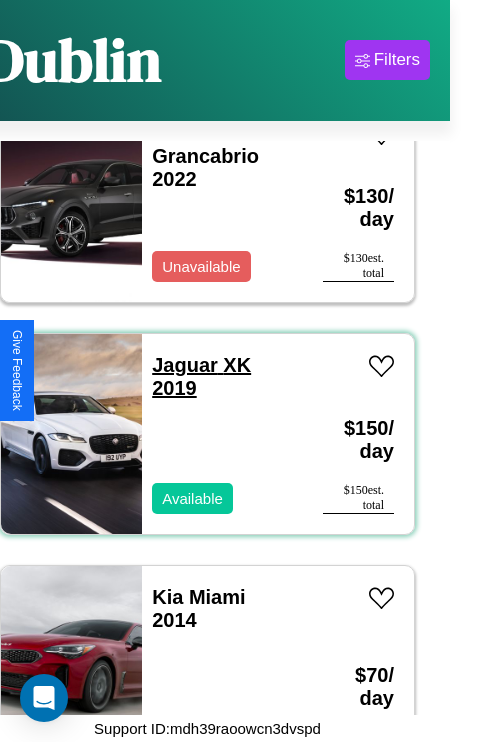click on "Jaguar   XK   2019" at bounding box center [201, 376] 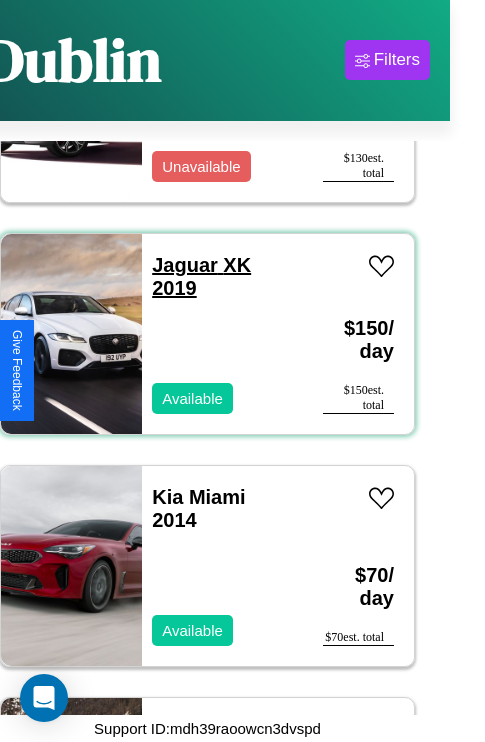 scroll, scrollTop: 307, scrollLeft: 0, axis: vertical 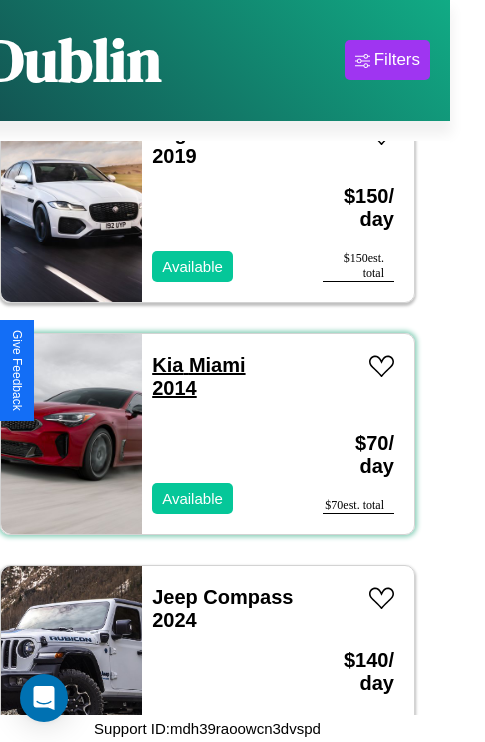 click on "Kia   Miami   2014" at bounding box center (198, 376) 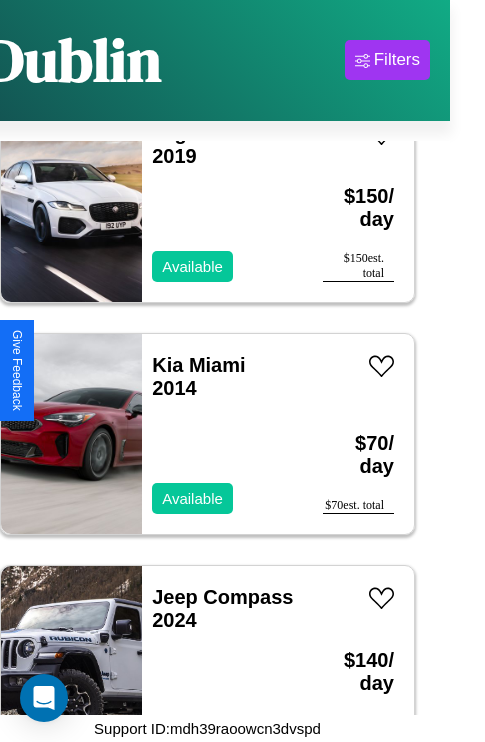 scroll, scrollTop: 0, scrollLeft: 35, axis: horizontal 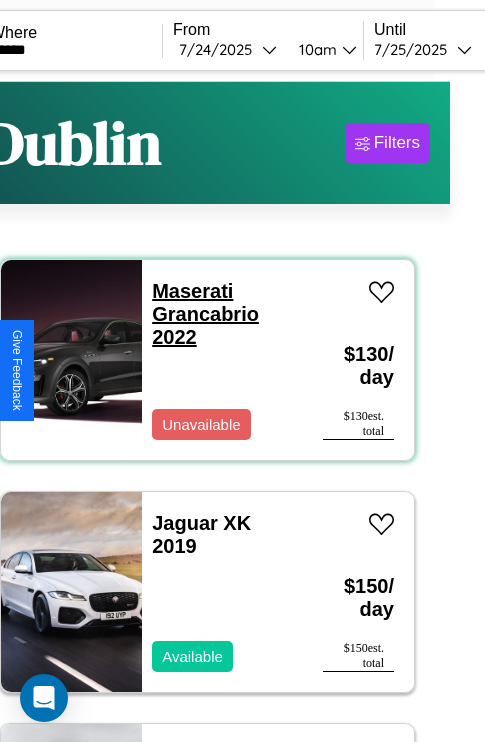 click on "Maserati   Grancabrio   2022" at bounding box center (205, 314) 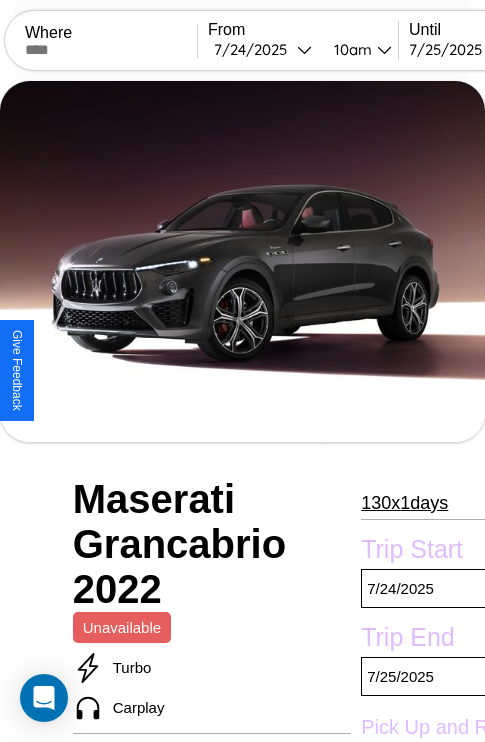 scroll, scrollTop: 424, scrollLeft: 96, axis: both 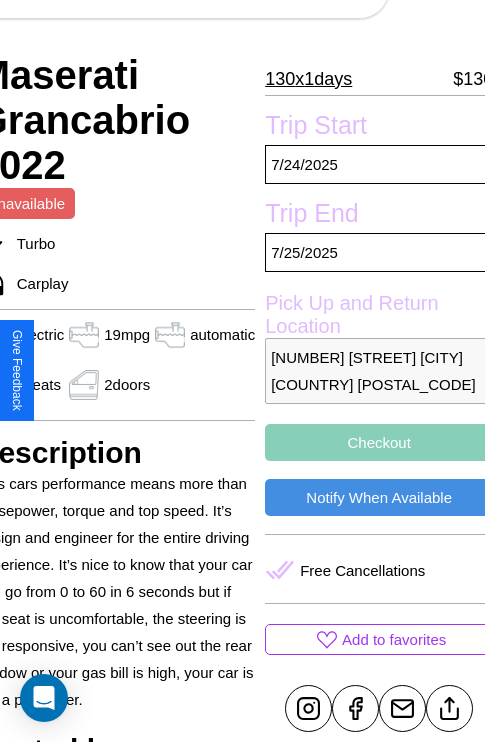click on "[NUMBER] [STREET] [CITY] [COUNTRY] [POSTAL_CODE]" at bounding box center (379, 371) 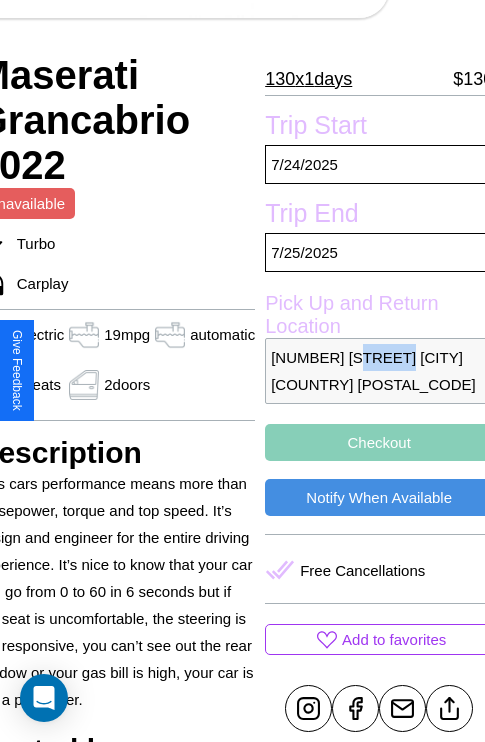 click on "[NUMBER] [STREET] [CITY] [COUNTRY] [POSTAL_CODE]" at bounding box center (379, 371) 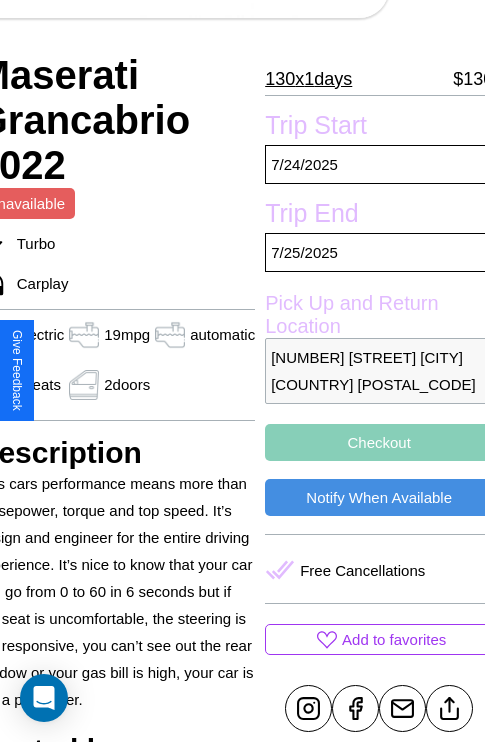 click on "[NUMBER] [STREET] [CITY] [COUNTRY] [POSTAL_CODE]" at bounding box center [379, 371] 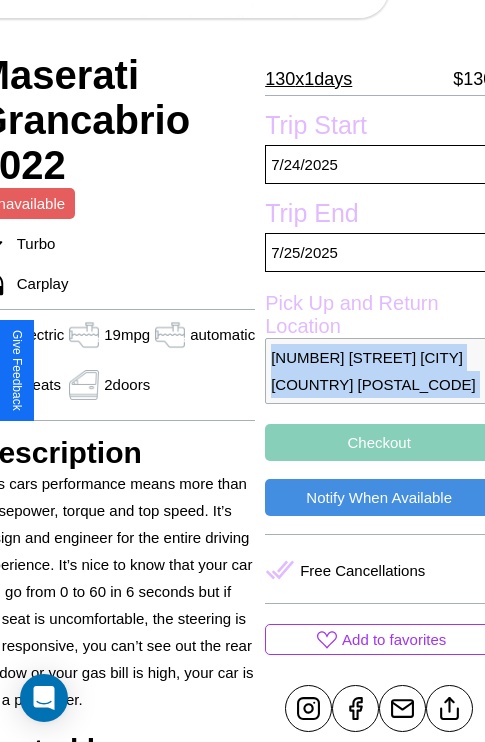 click on "[NUMBER] [STREET] [CITY] [COUNTRY] [POSTAL_CODE]" at bounding box center (379, 371) 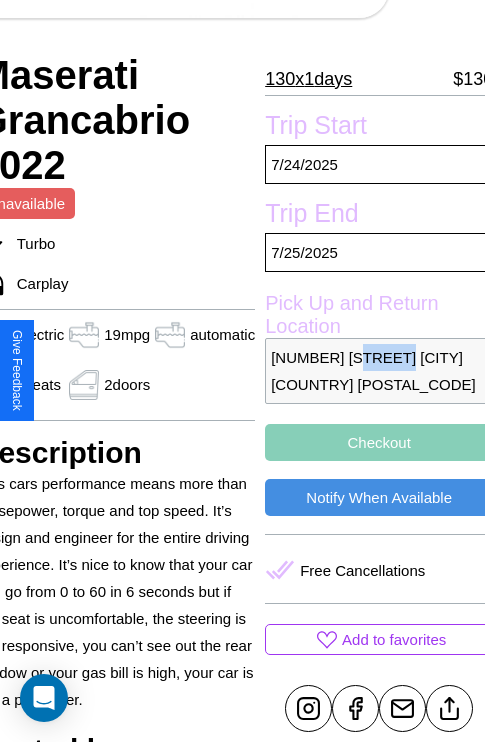 click on "[NUMBER] [STREET] [CITY] [COUNTRY] [POSTAL_CODE]" at bounding box center [379, 371] 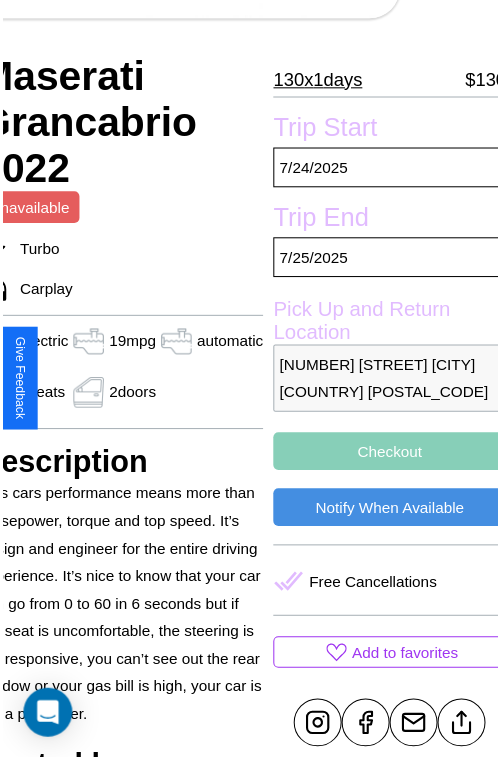scroll, scrollTop: 218, scrollLeft: 96, axis: both 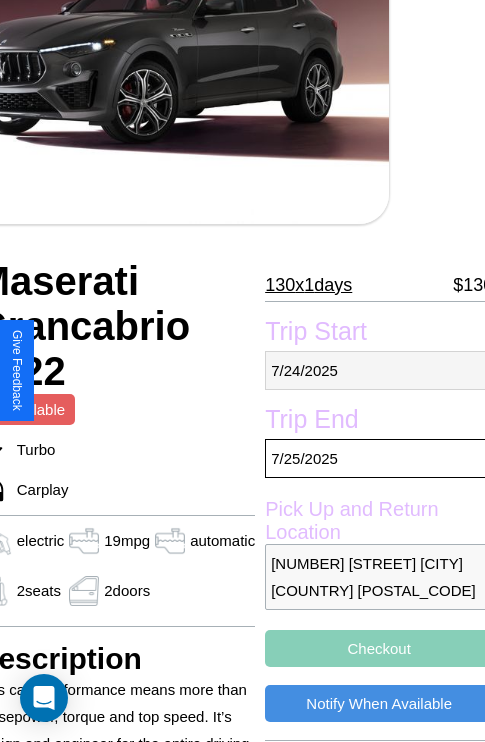 click on "7 / 24 / 2025" at bounding box center [379, 370] 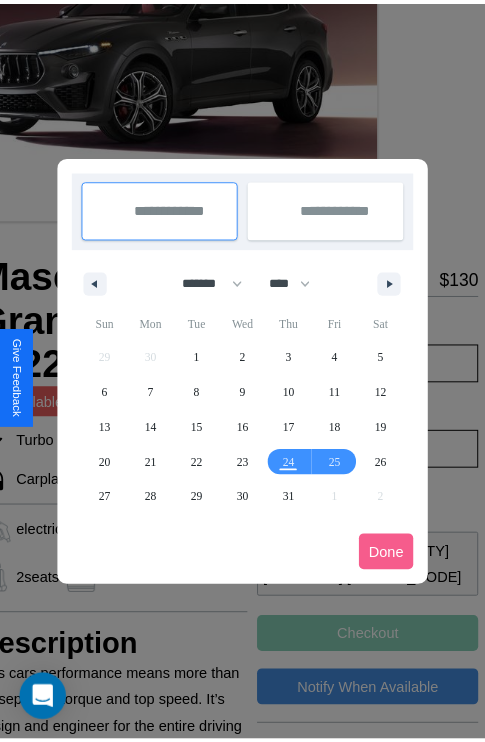scroll, scrollTop: 0, scrollLeft: 96, axis: horizontal 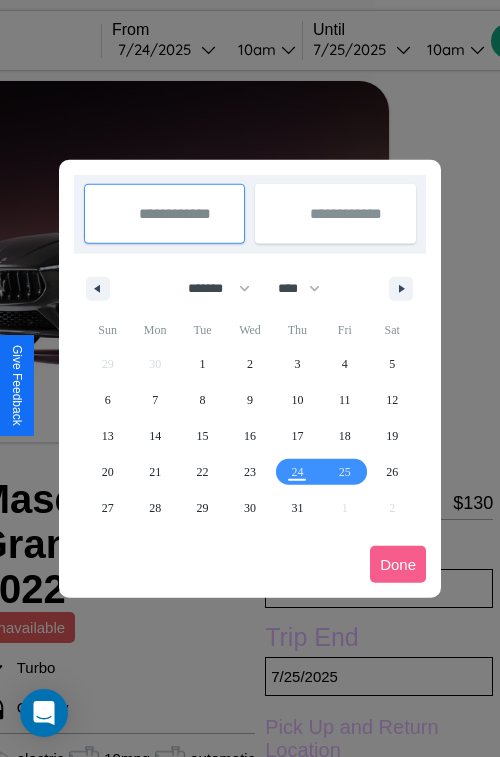 click at bounding box center [250, 378] 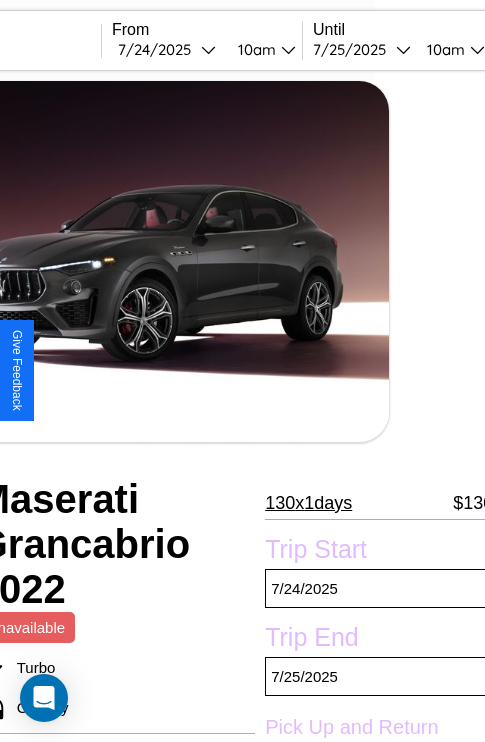 scroll, scrollTop: 496, scrollLeft: 96, axis: both 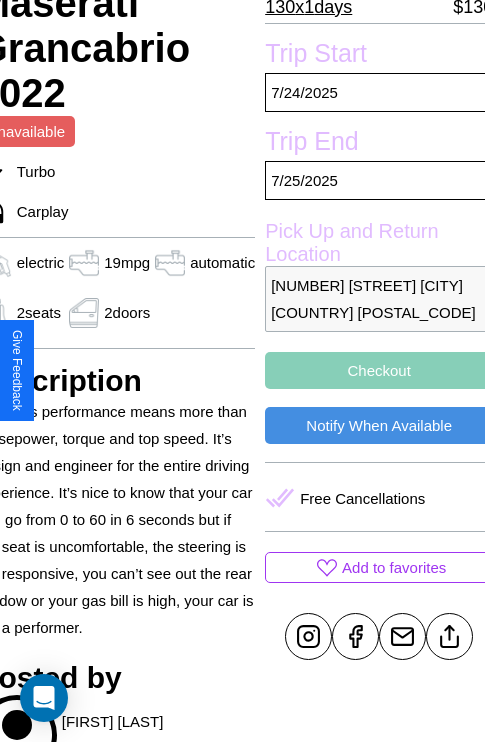 click on "Checkout" at bounding box center (379, 370) 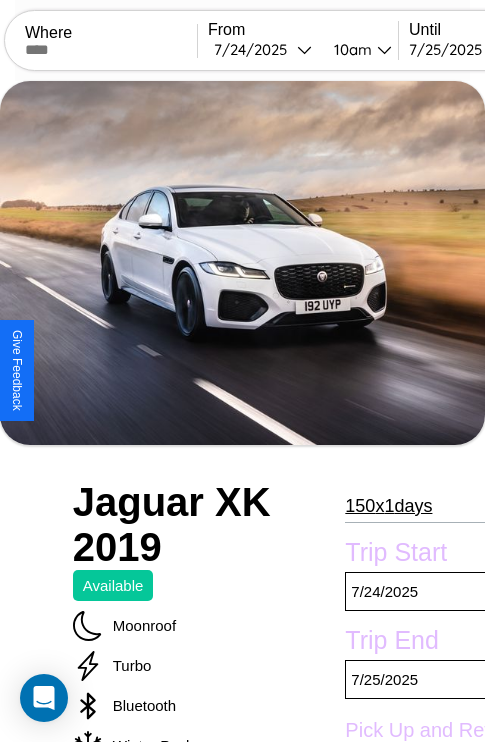 scroll, scrollTop: 710, scrollLeft: 60, axis: both 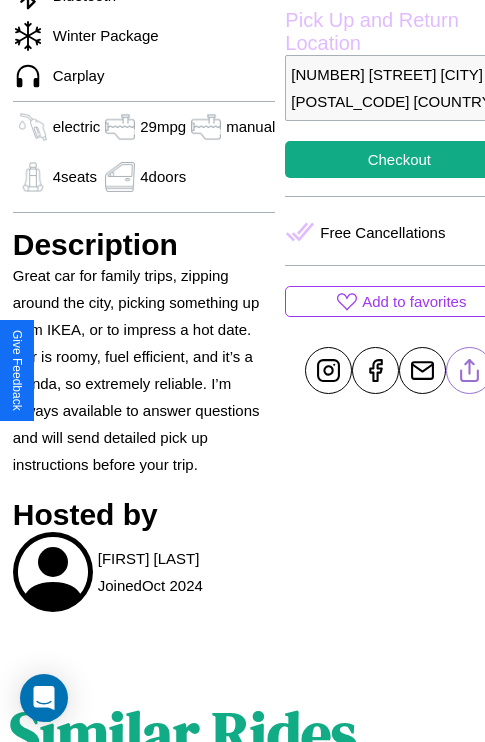 click 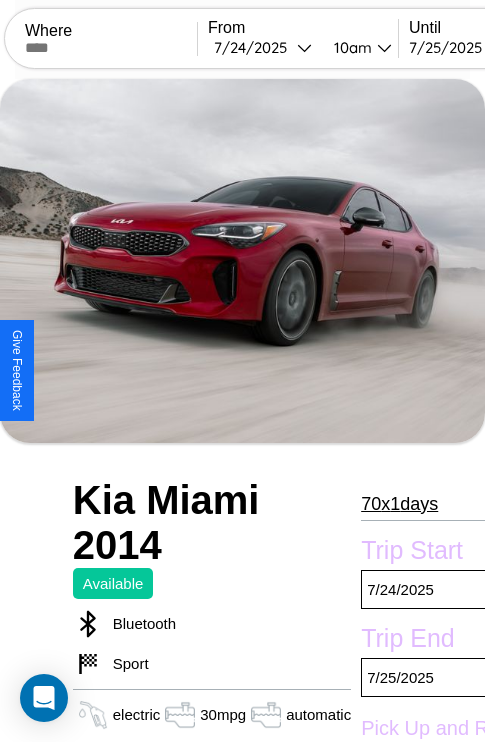 scroll, scrollTop: 710, scrollLeft: 76, axis: both 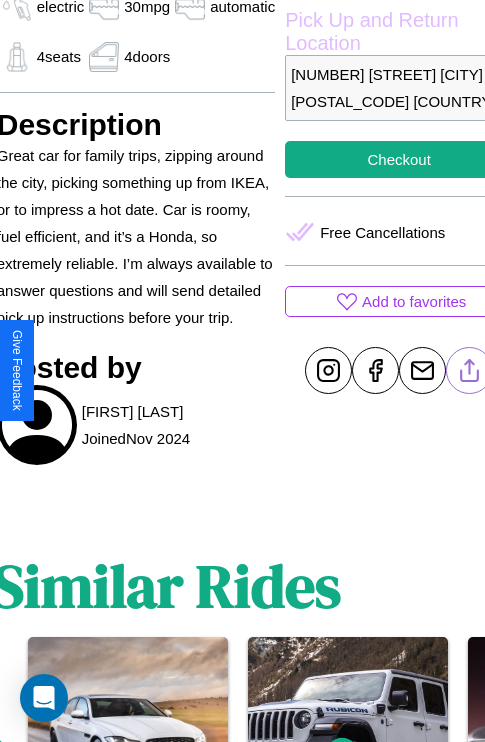 click 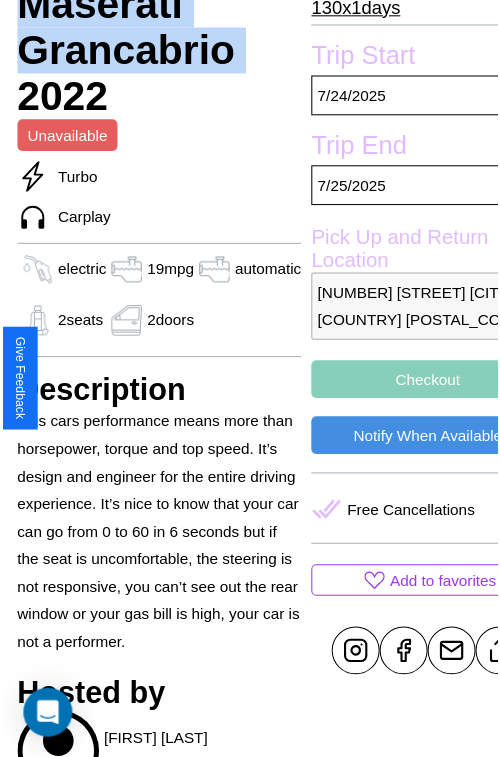 scroll, scrollTop: 693, scrollLeft: 96, axis: both 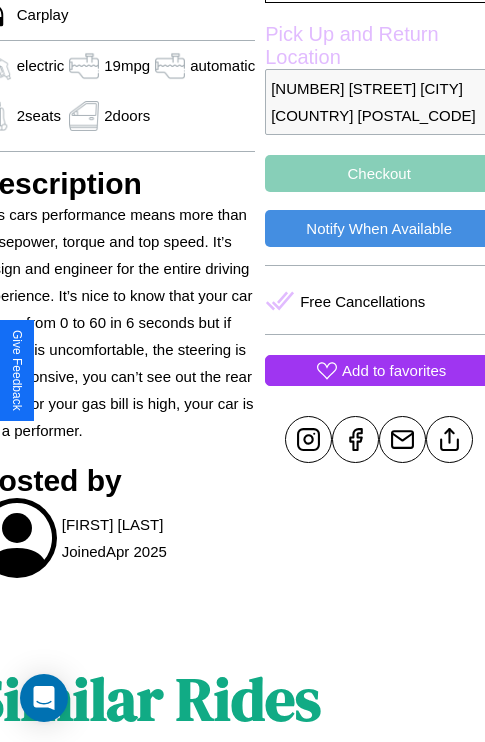 click on "Add to favorites" at bounding box center [394, 370] 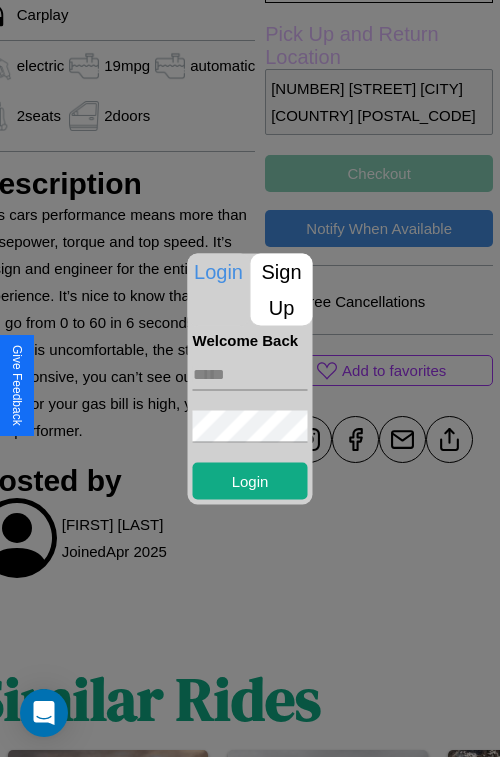 click at bounding box center (250, 374) 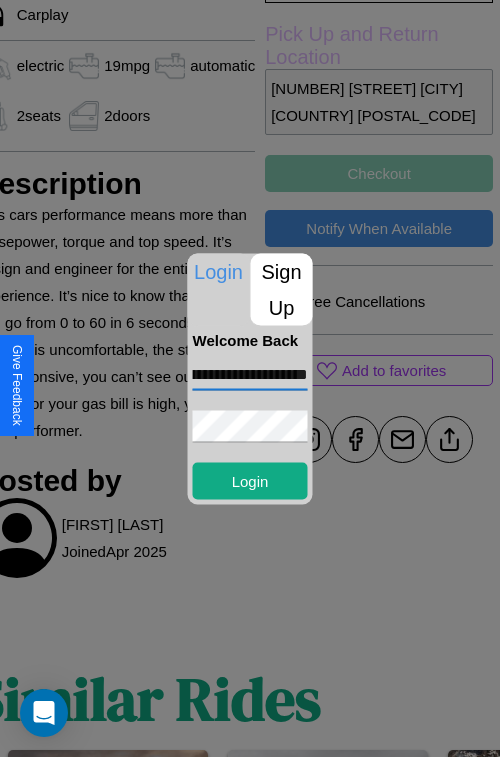 scroll, scrollTop: 0, scrollLeft: 75, axis: horizontal 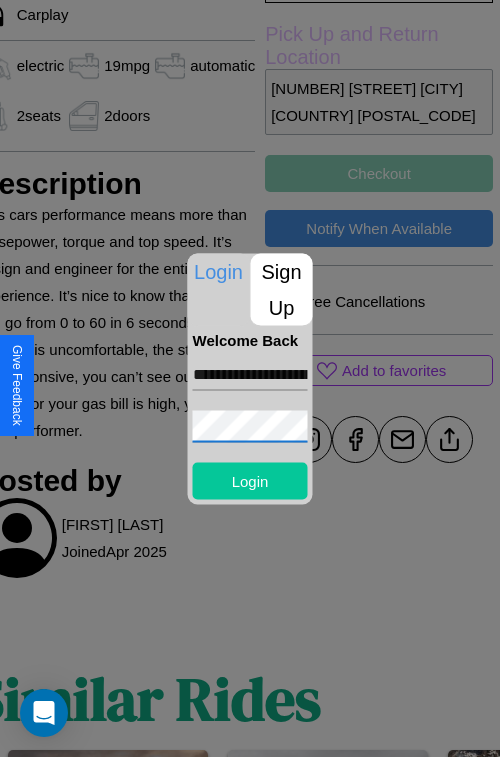 click on "Login" at bounding box center (250, 480) 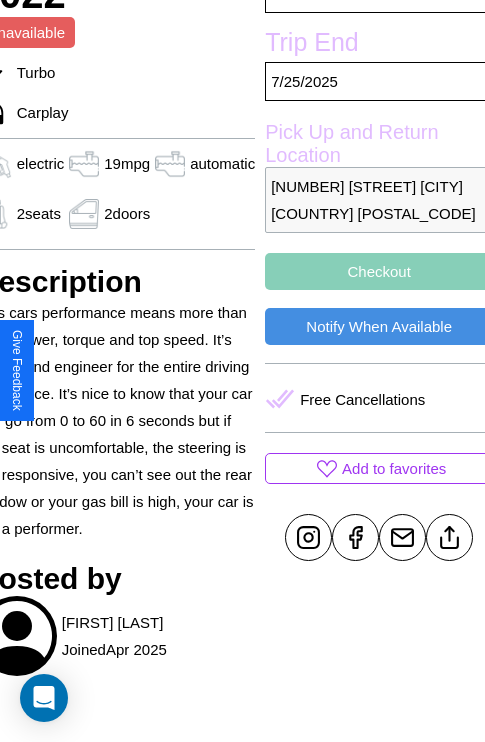 scroll, scrollTop: 496, scrollLeft: 96, axis: both 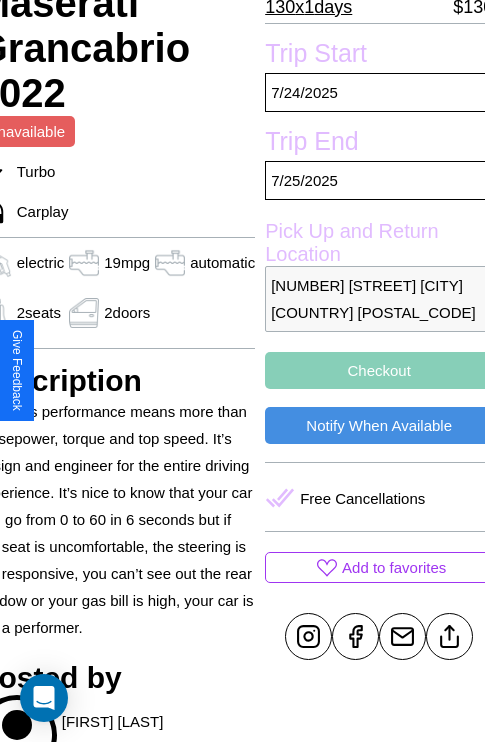 click on "Checkout" at bounding box center [379, 370] 